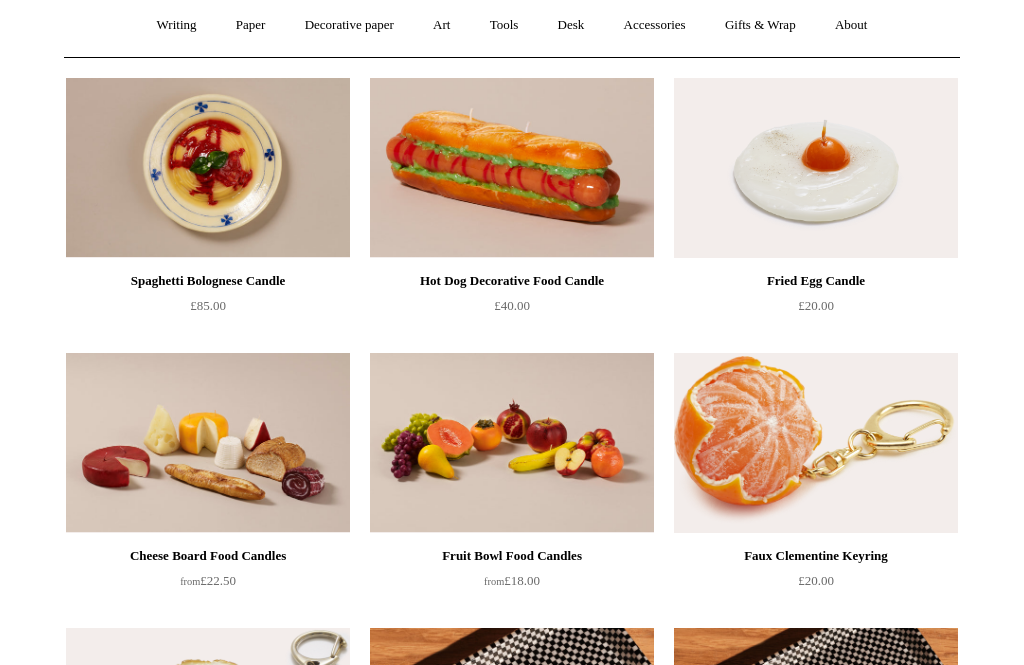 scroll, scrollTop: 0, scrollLeft: 0, axis: both 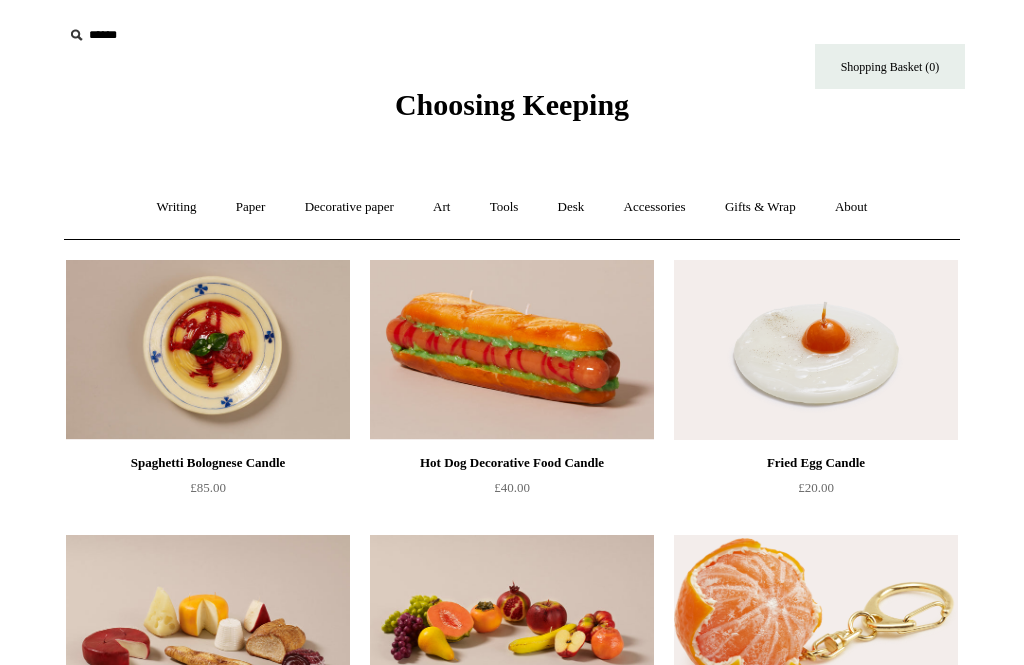 click on "Writing +" at bounding box center [177, 207] 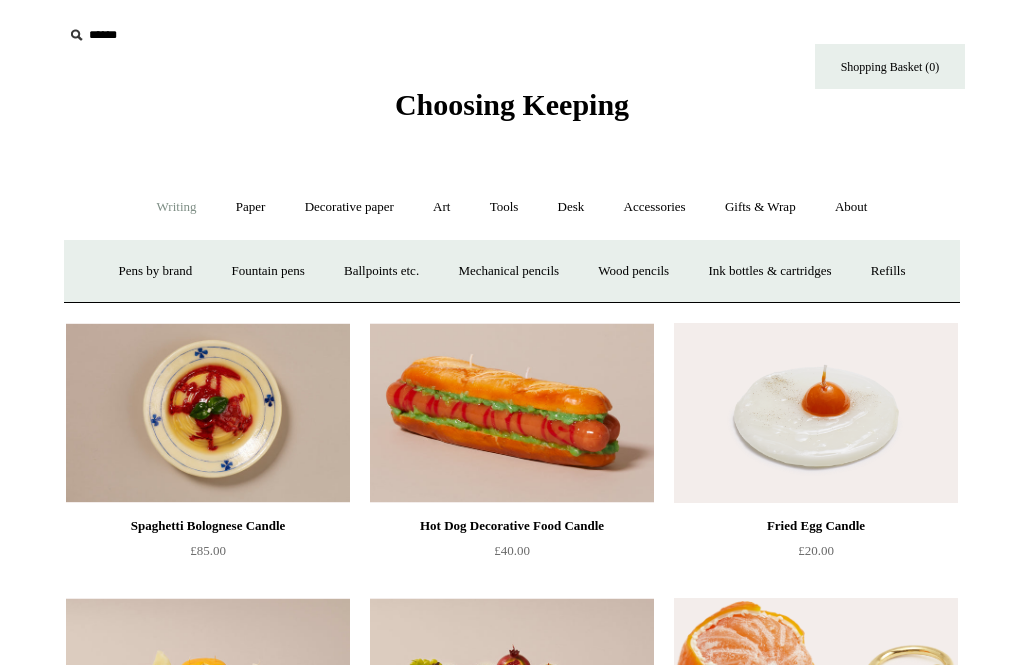 click on "Wood pencils +" at bounding box center (633, 271) 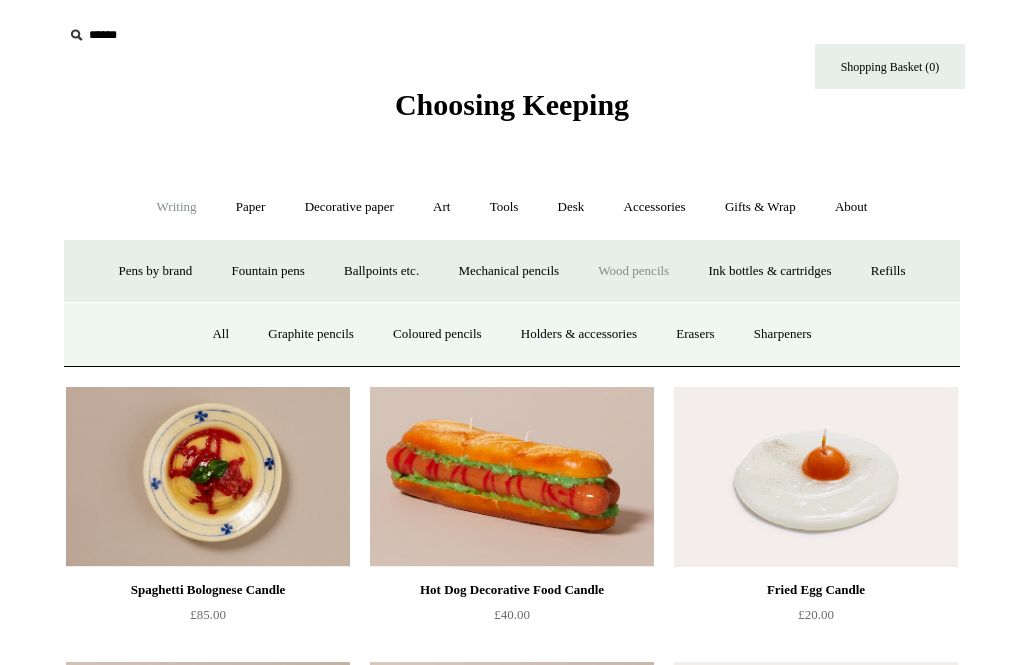 click on "All" at bounding box center [220, 334] 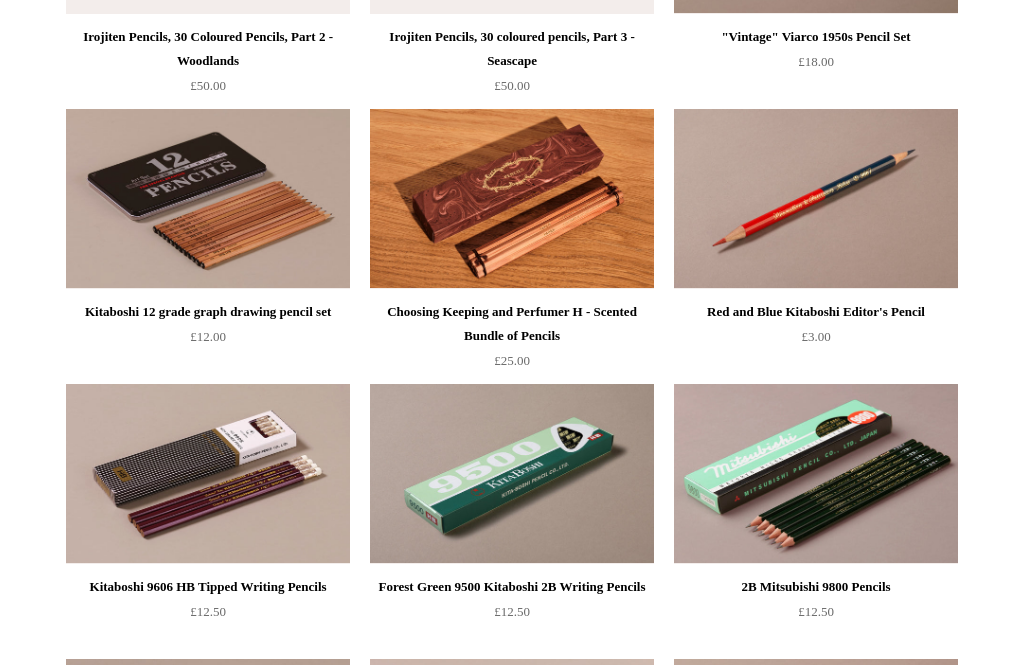 scroll, scrollTop: 1527, scrollLeft: 0, axis: vertical 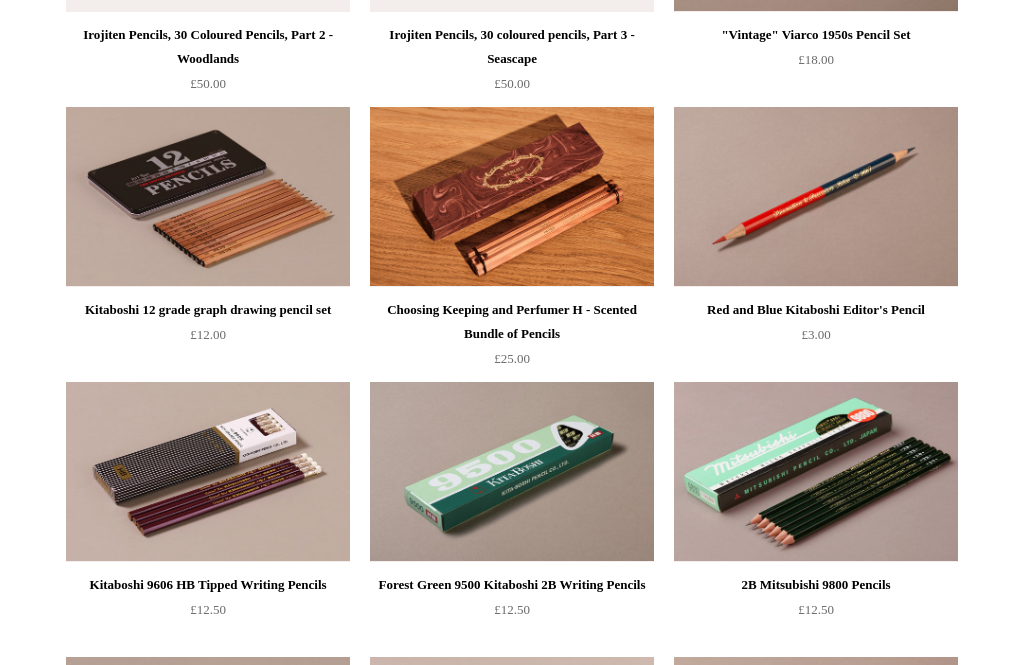 click at bounding box center [816, 198] 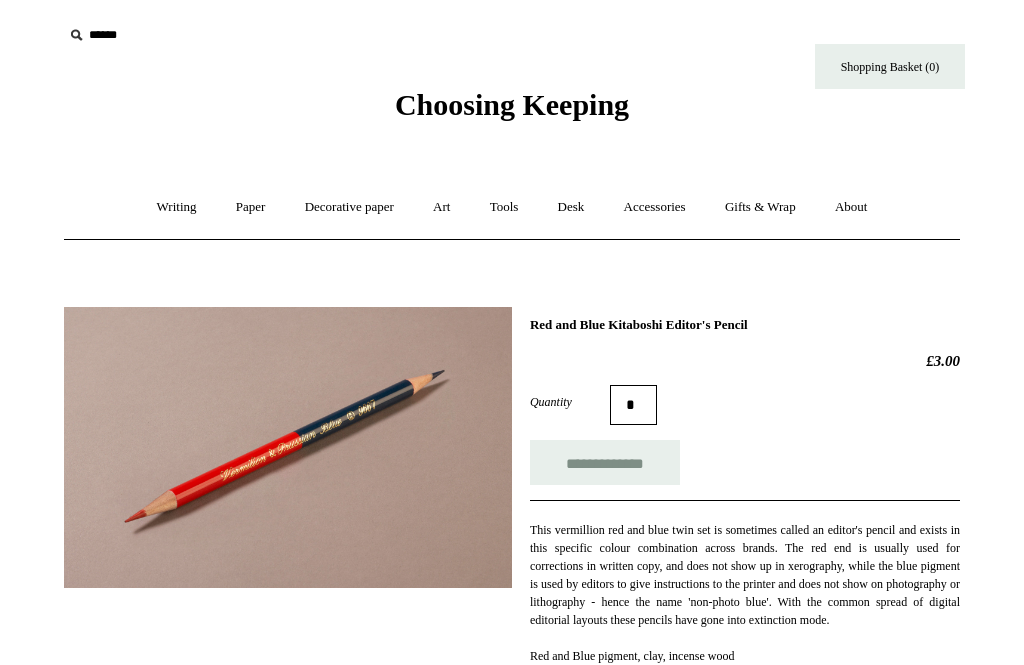 scroll, scrollTop: 32, scrollLeft: 0, axis: vertical 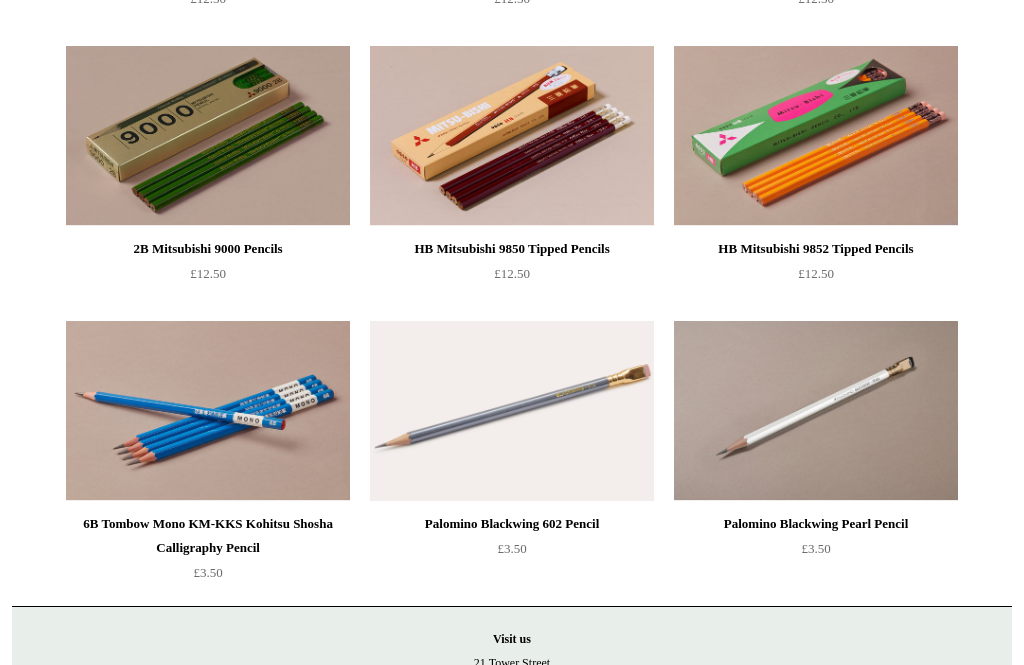 click at bounding box center [512, 411] 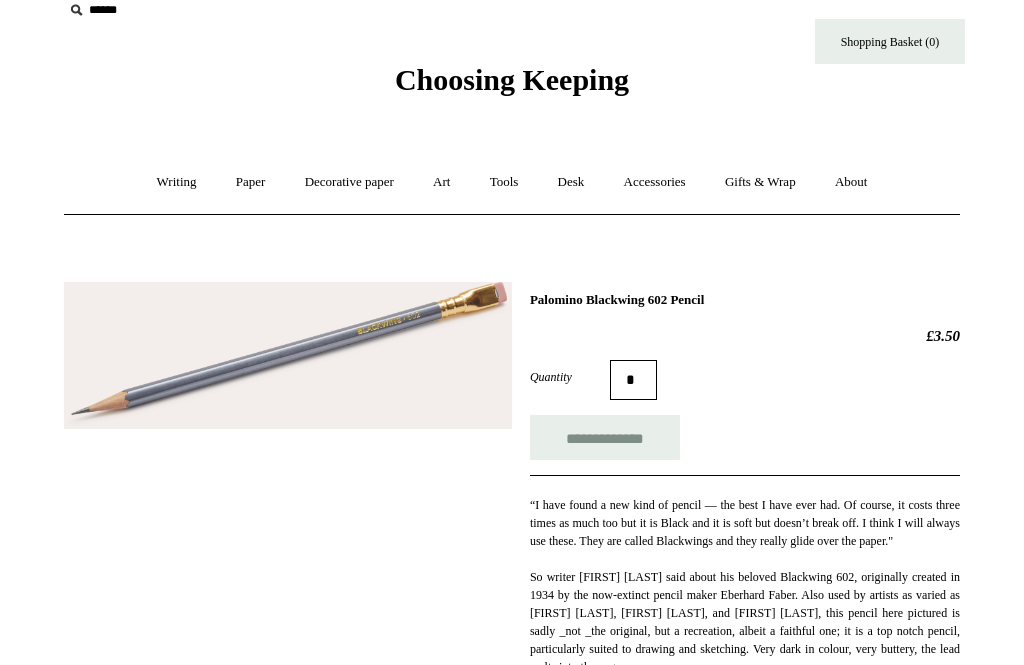 scroll, scrollTop: 0, scrollLeft: 0, axis: both 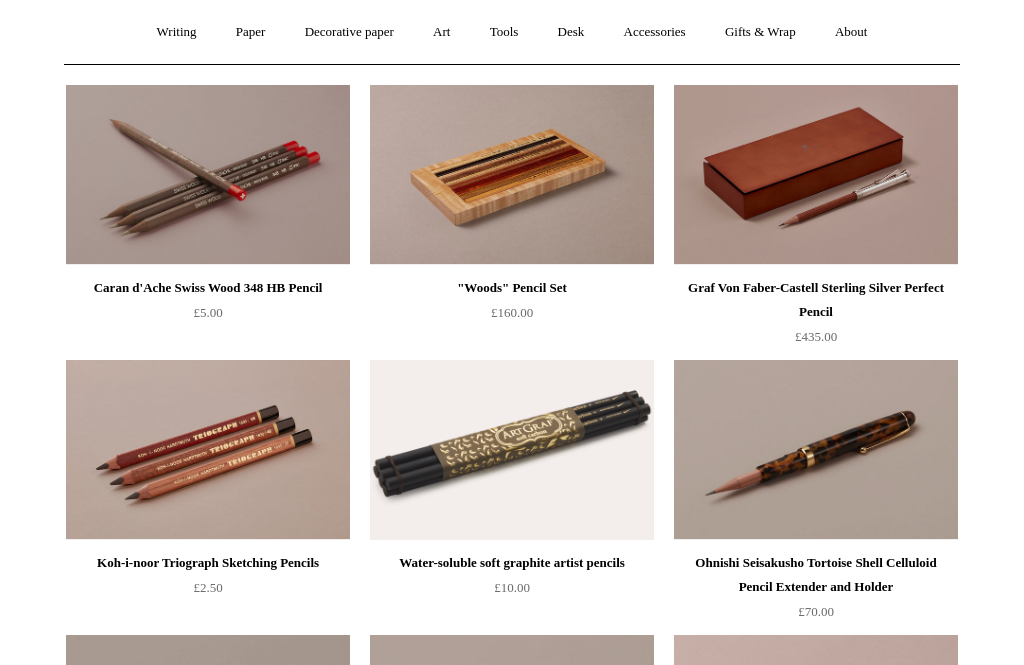 click at bounding box center [208, 175] 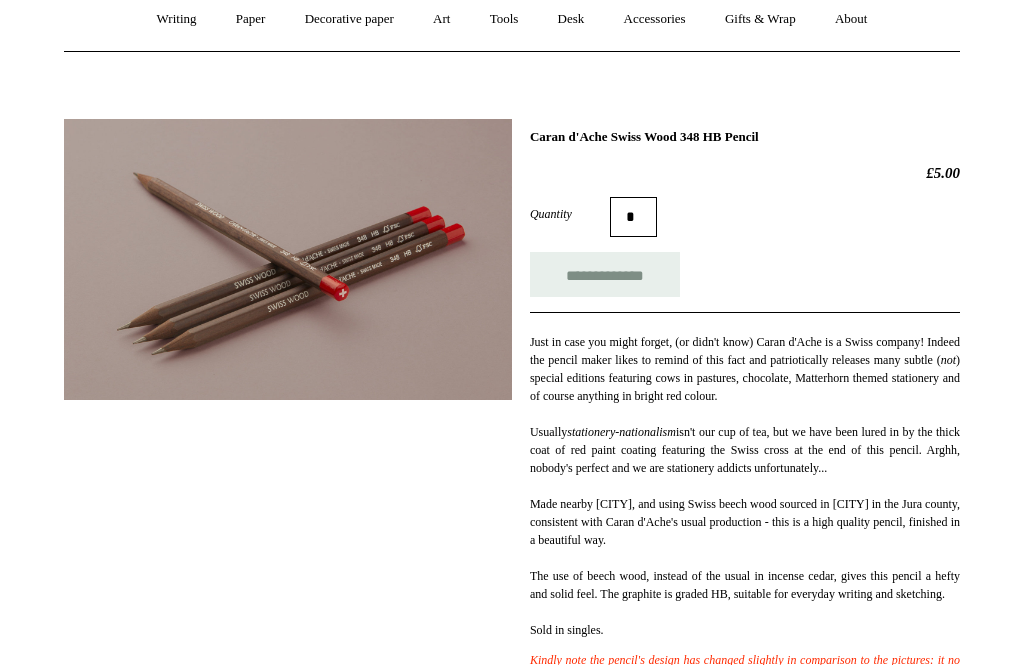 scroll, scrollTop: 211, scrollLeft: 0, axis: vertical 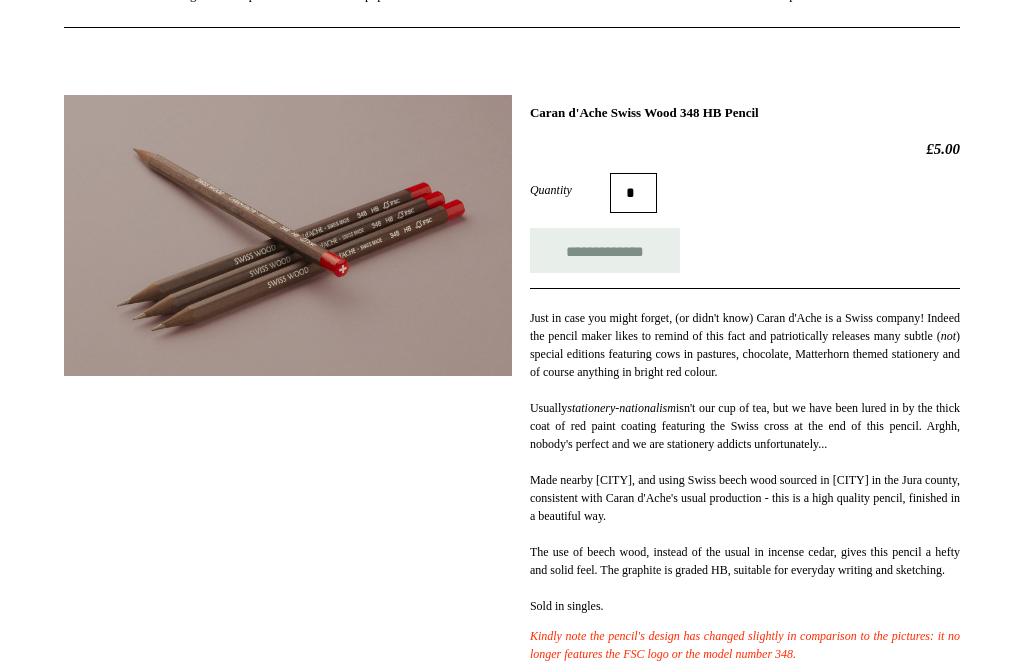 click on "**********" at bounding box center (512, 384) 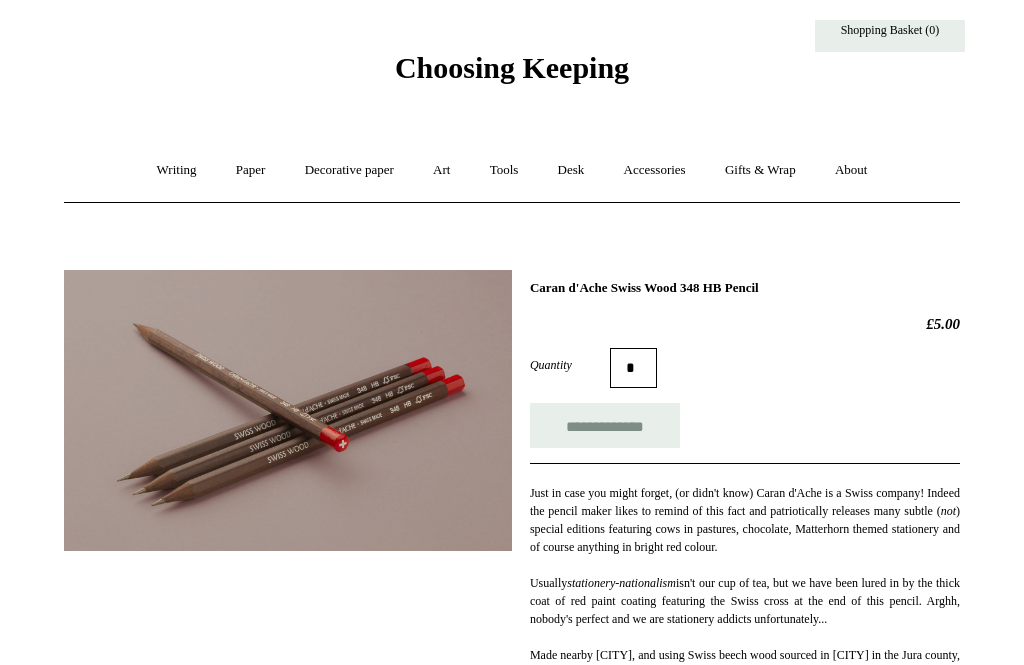 scroll, scrollTop: 0, scrollLeft: 0, axis: both 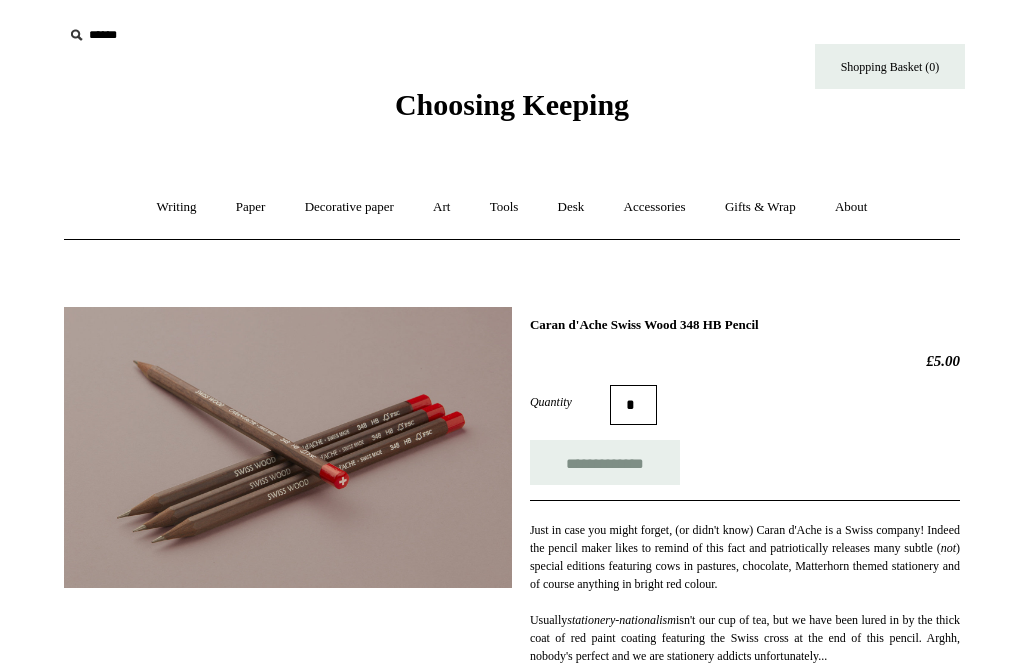 click on "Tools +" at bounding box center (504, 207) 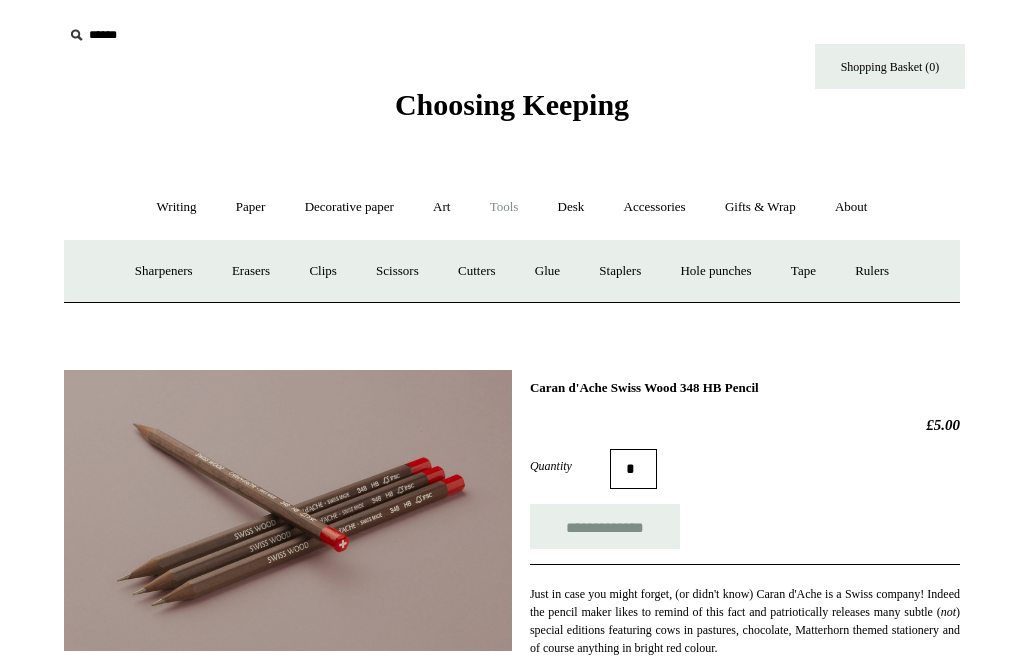 click on "Decorative paper +" at bounding box center (349, 207) 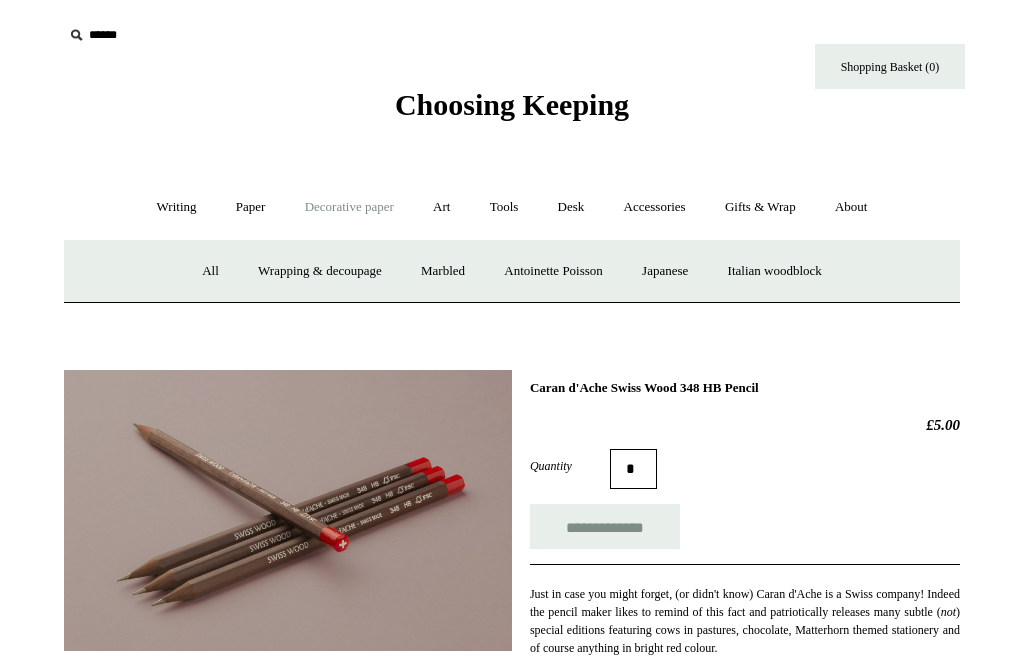 click on "Italian woodblock" at bounding box center (775, 271) 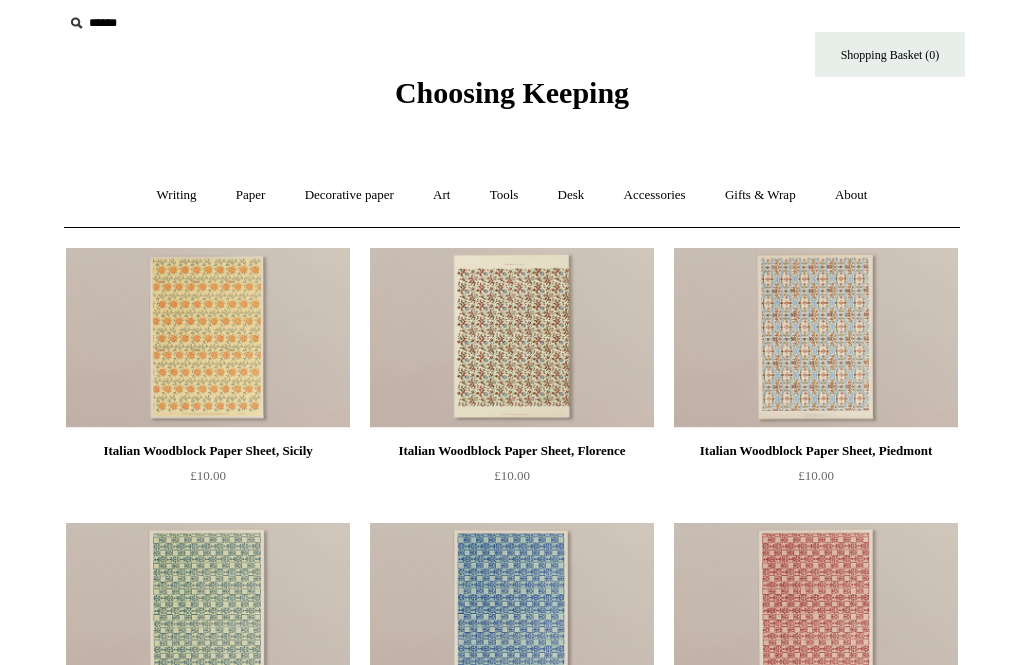 scroll, scrollTop: 0, scrollLeft: 0, axis: both 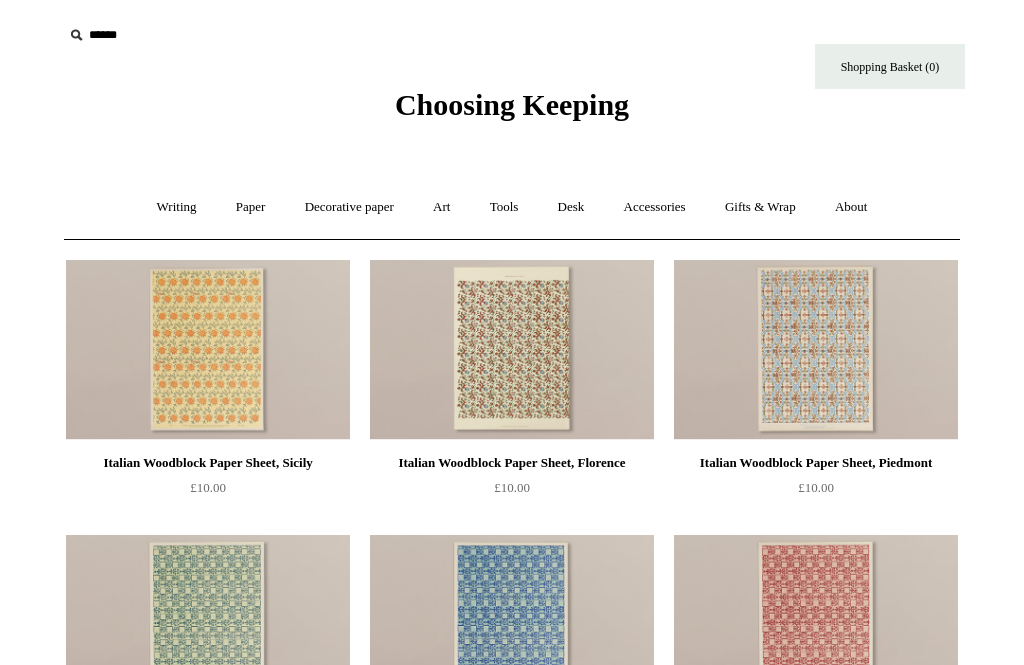 click on "Decorative paper +" at bounding box center (349, 207) 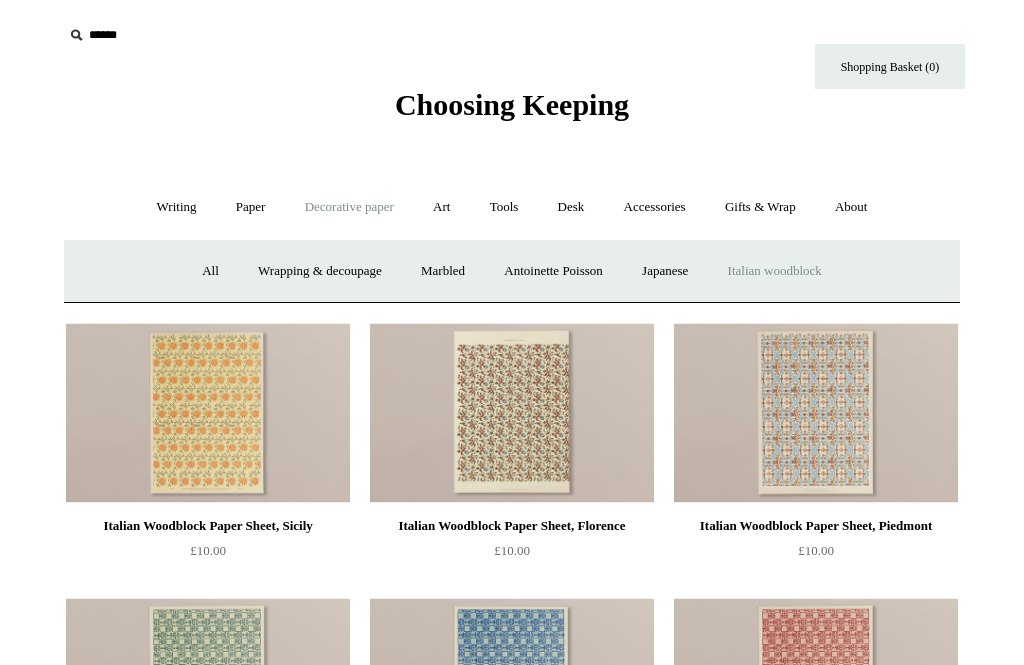 click on "Marbled" at bounding box center [443, 271] 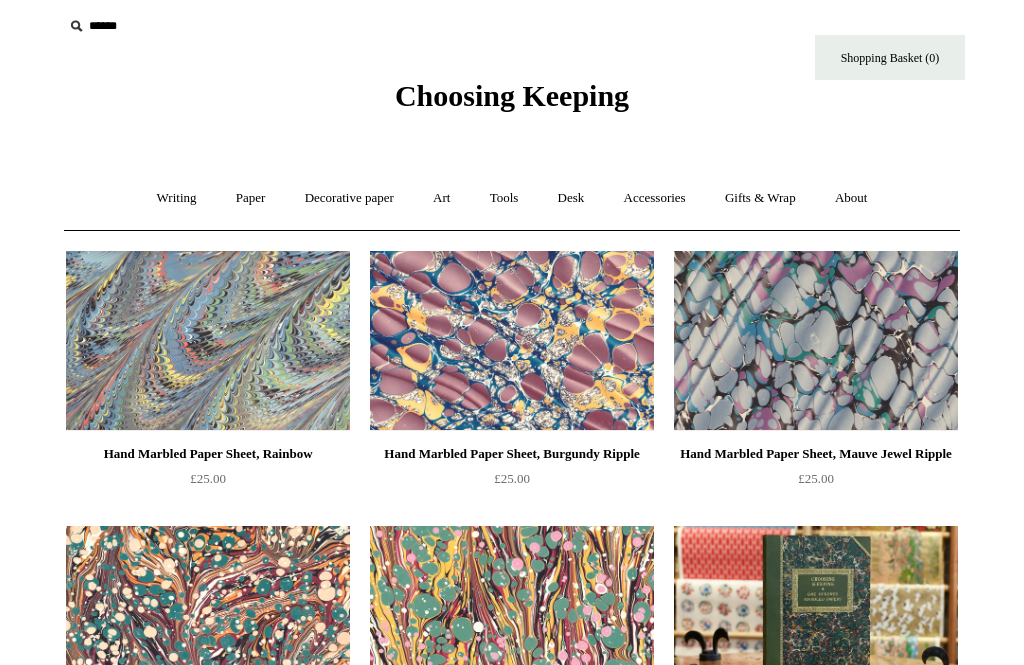 scroll, scrollTop: 0, scrollLeft: 0, axis: both 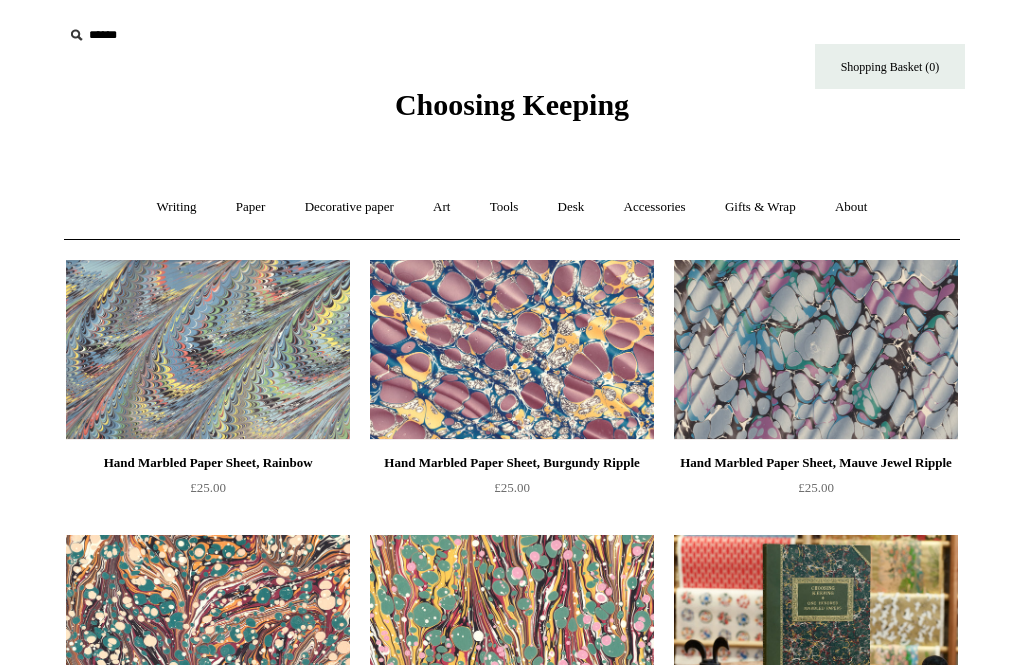 click on "Decorative paper +" at bounding box center [349, 207] 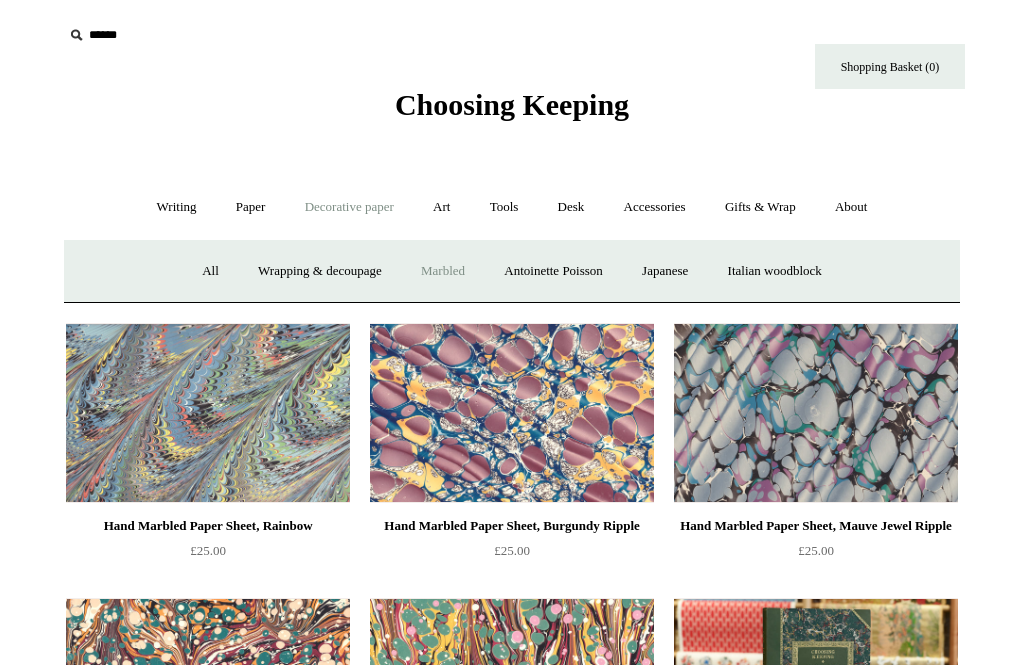 click on "Antoinette Poisson" at bounding box center [553, 271] 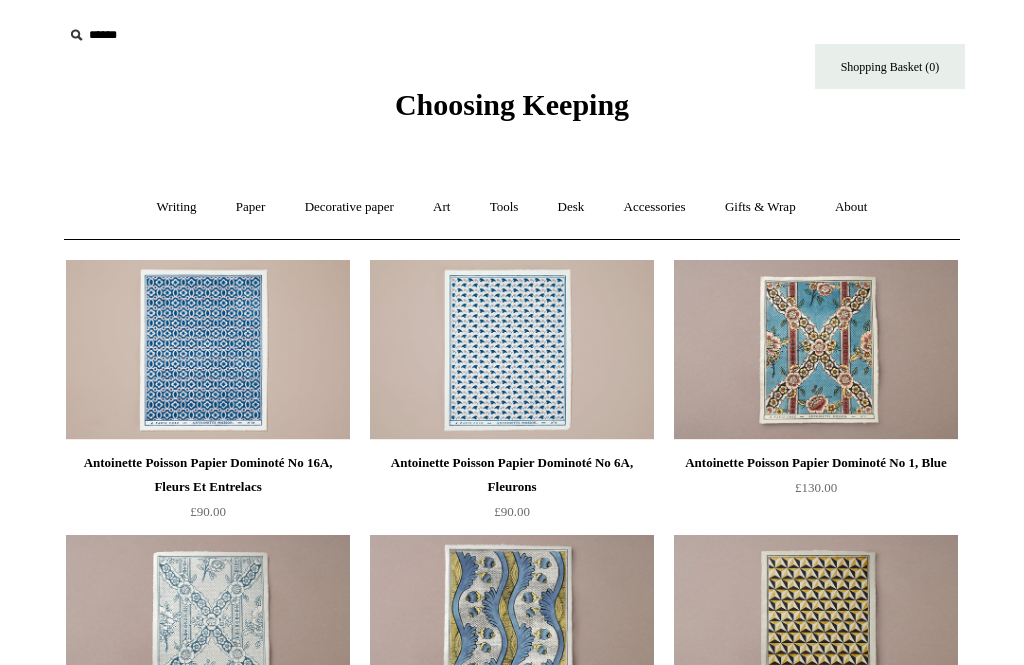 scroll, scrollTop: 0, scrollLeft: 0, axis: both 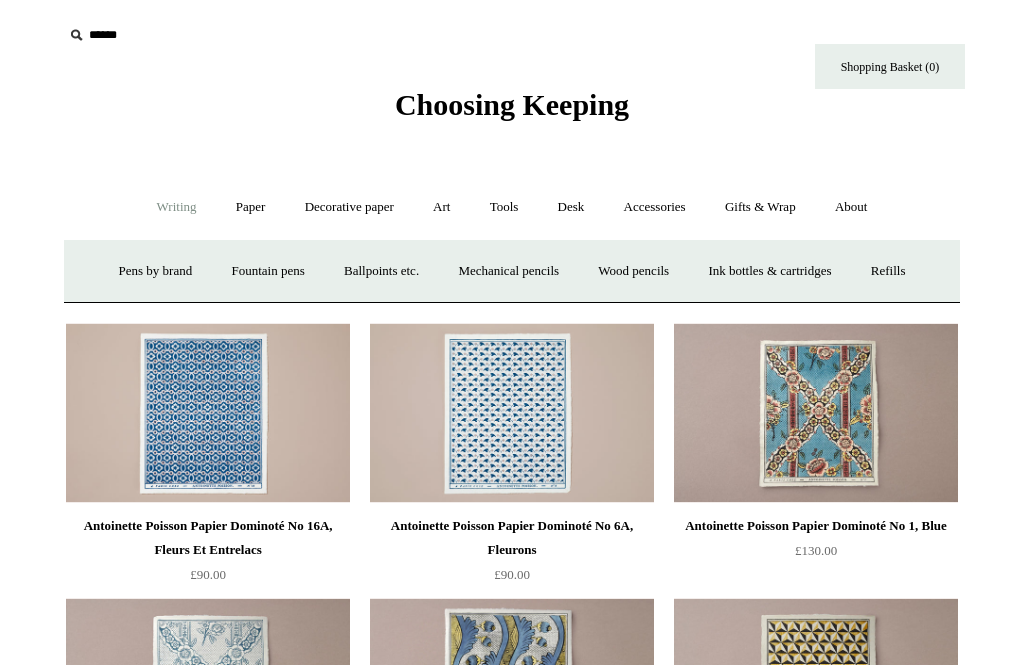 click on "Ink bottles & cartridges +" at bounding box center (769, 271) 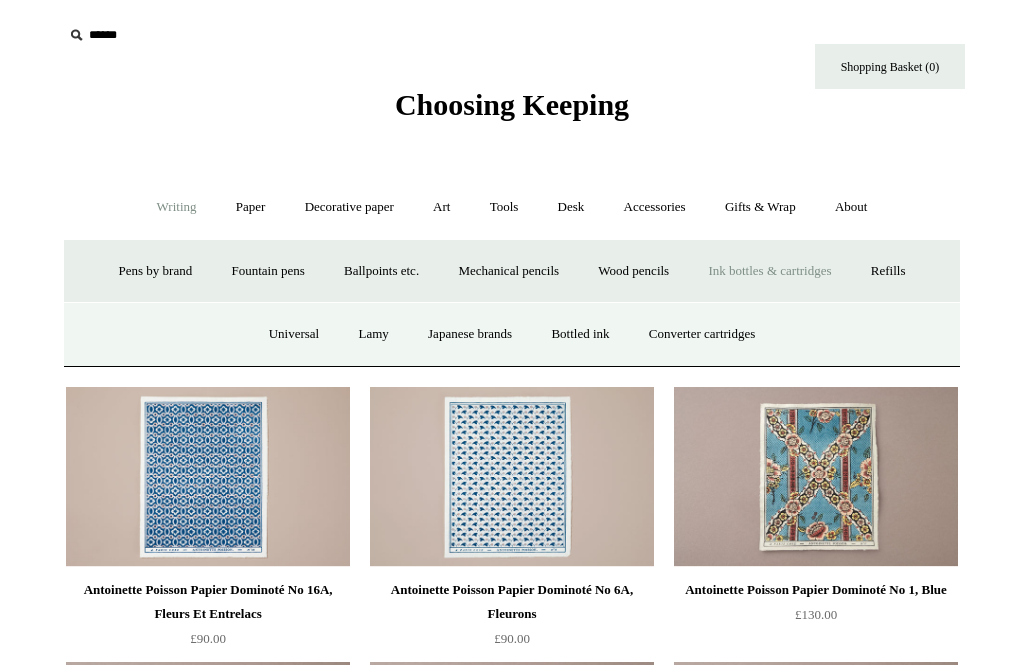 click on "Ink bottles & cartridges -" at bounding box center [769, 271] 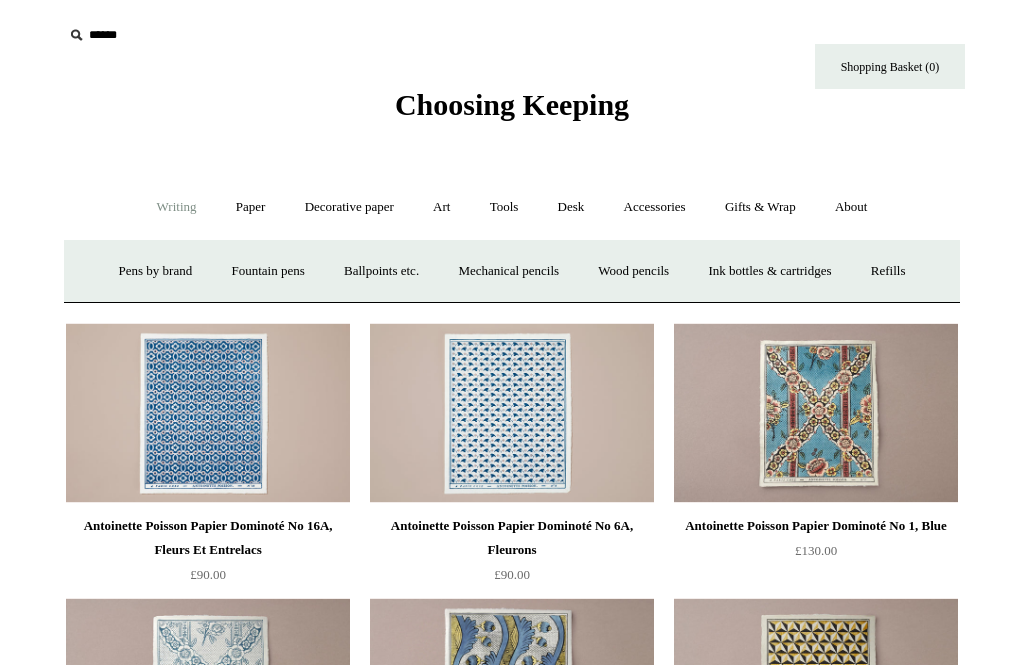 click on "Ink bottles & cartridges +" at bounding box center [769, 271] 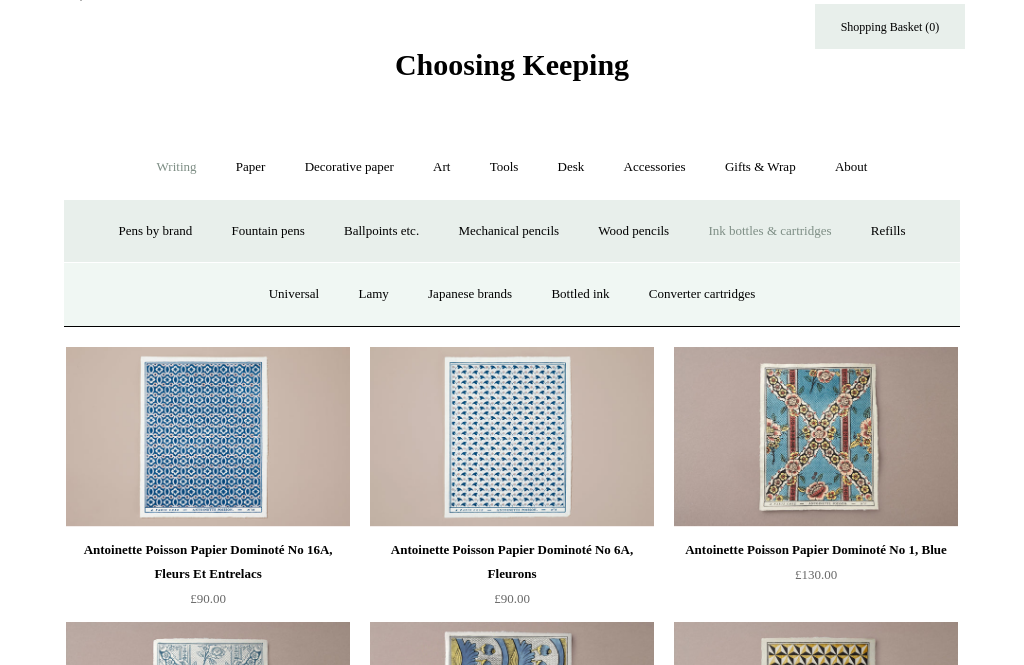 scroll, scrollTop: 0, scrollLeft: 0, axis: both 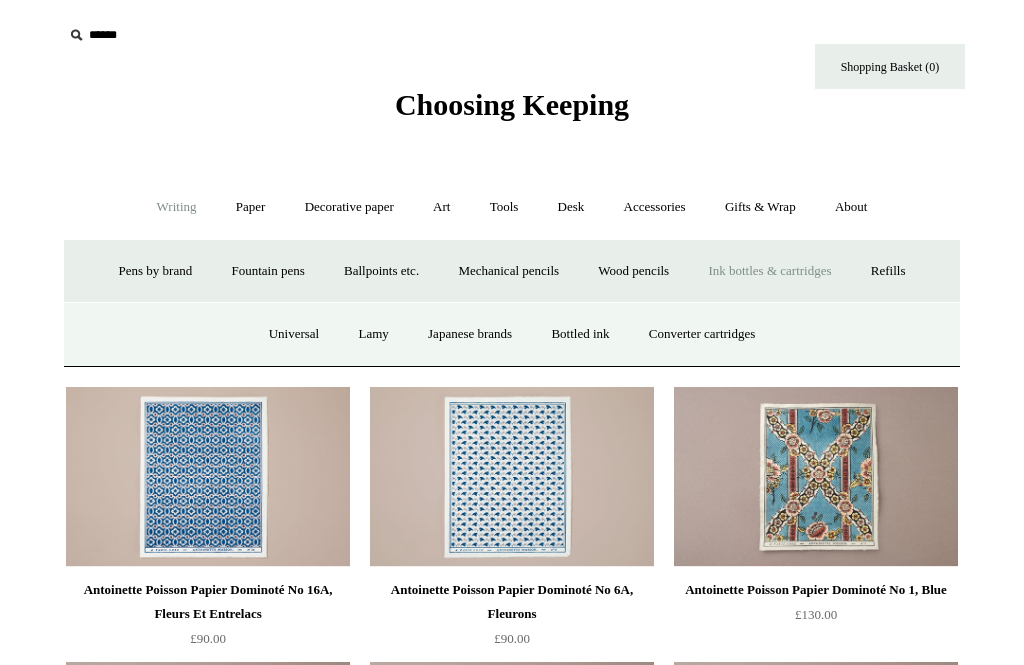 click on "Bottled ink" at bounding box center [580, 334] 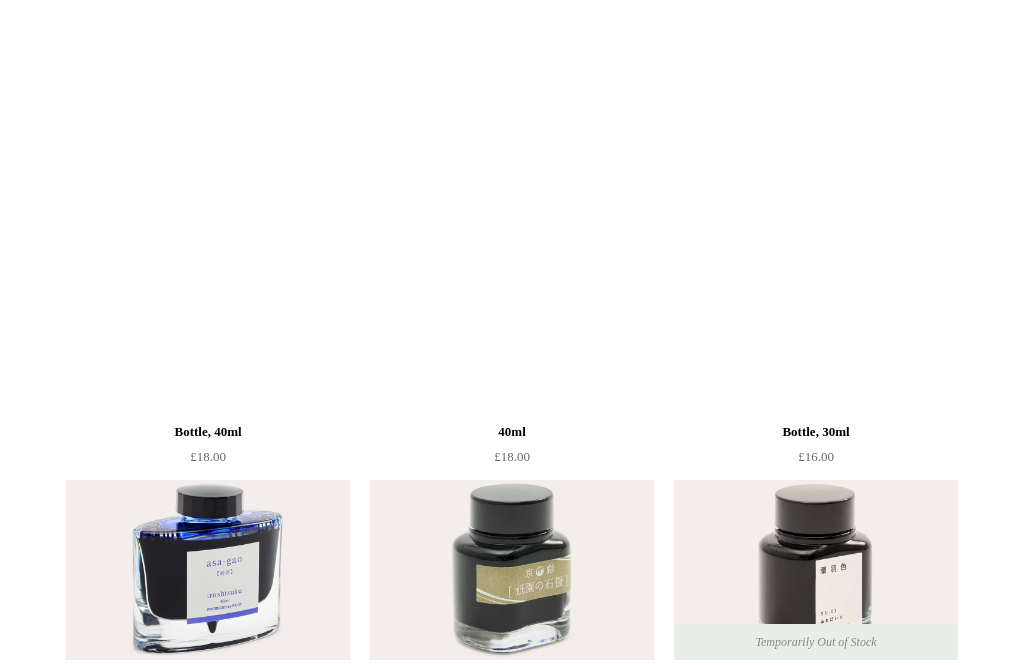 scroll, scrollTop: 3989, scrollLeft: 0, axis: vertical 